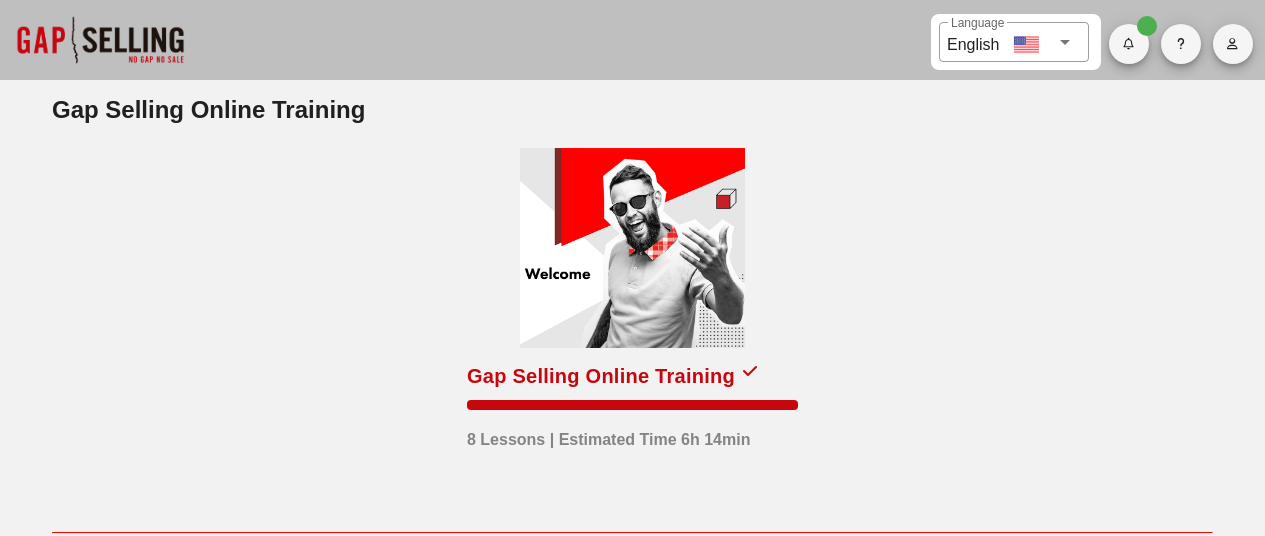 scroll, scrollTop: 0, scrollLeft: 0, axis: both 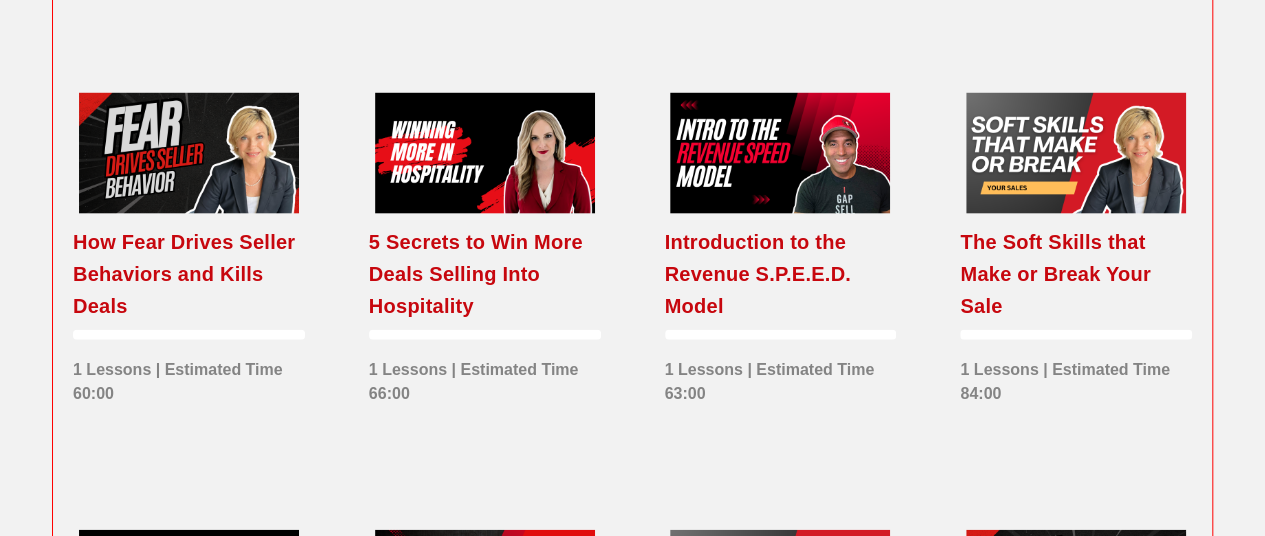 click on "Introduction to the Revenue S.P.E.E.D. Model" at bounding box center [781, 274] 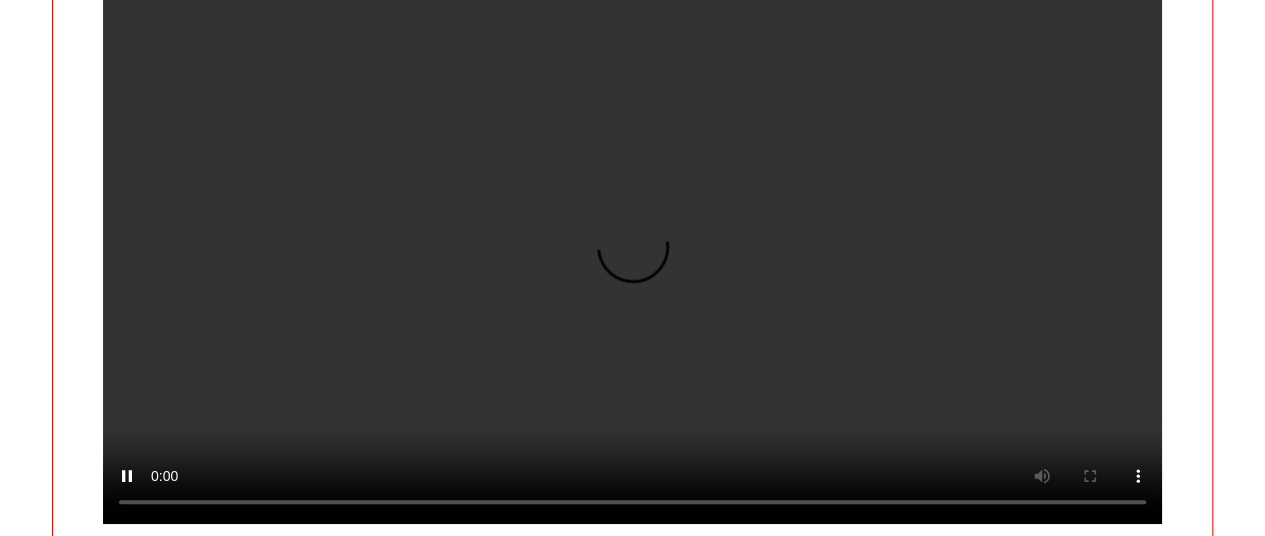 scroll, scrollTop: 232, scrollLeft: 0, axis: vertical 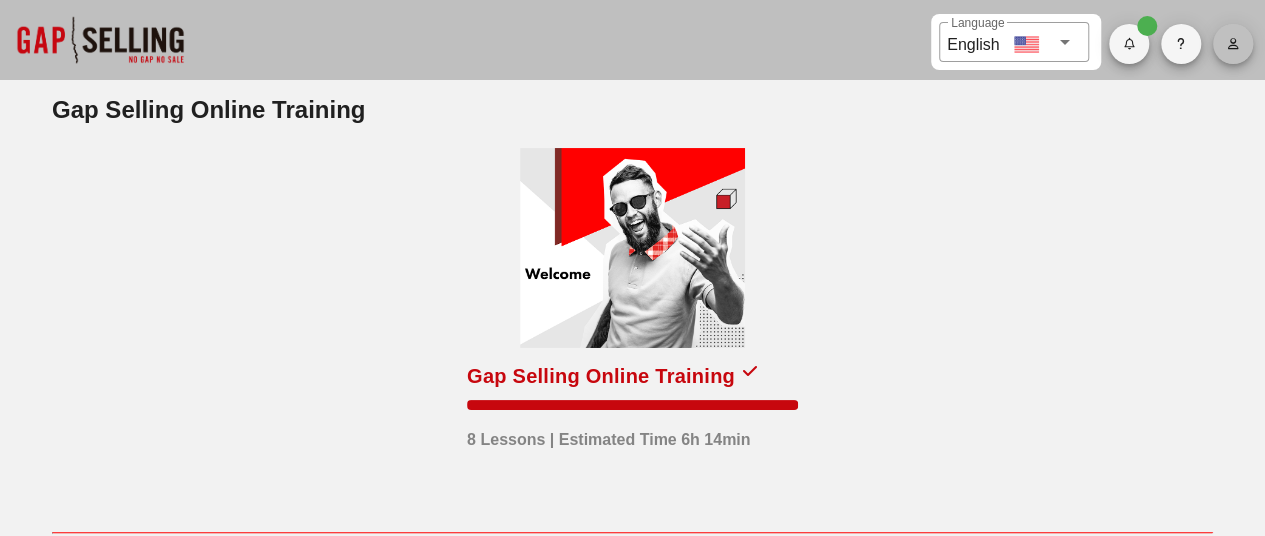 click at bounding box center (1233, 44) 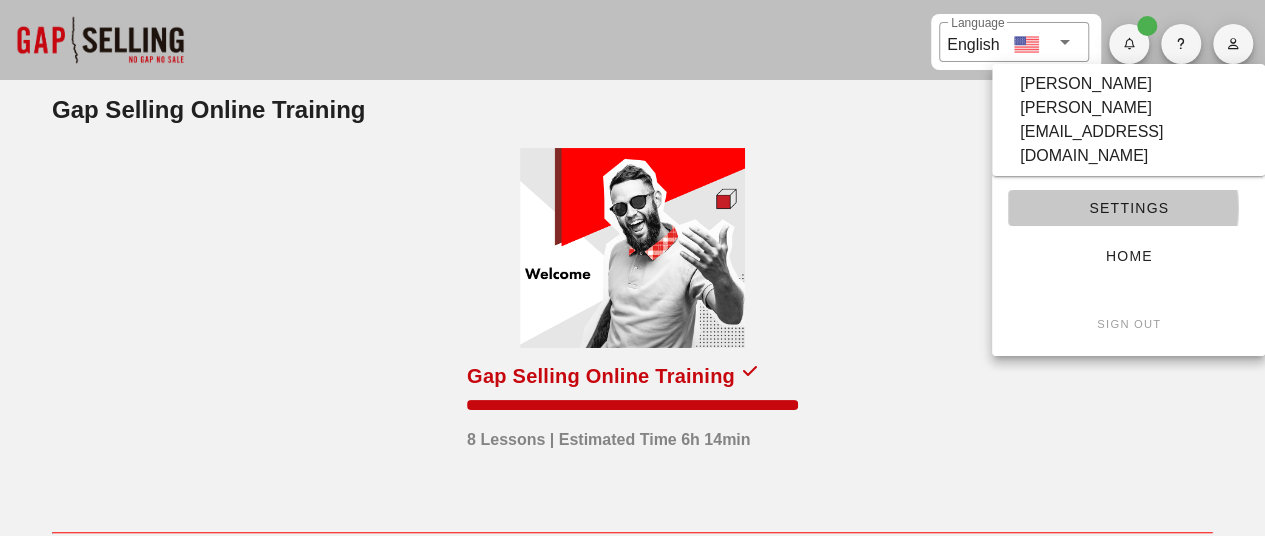 click on "Settings" at bounding box center (1128, 208) 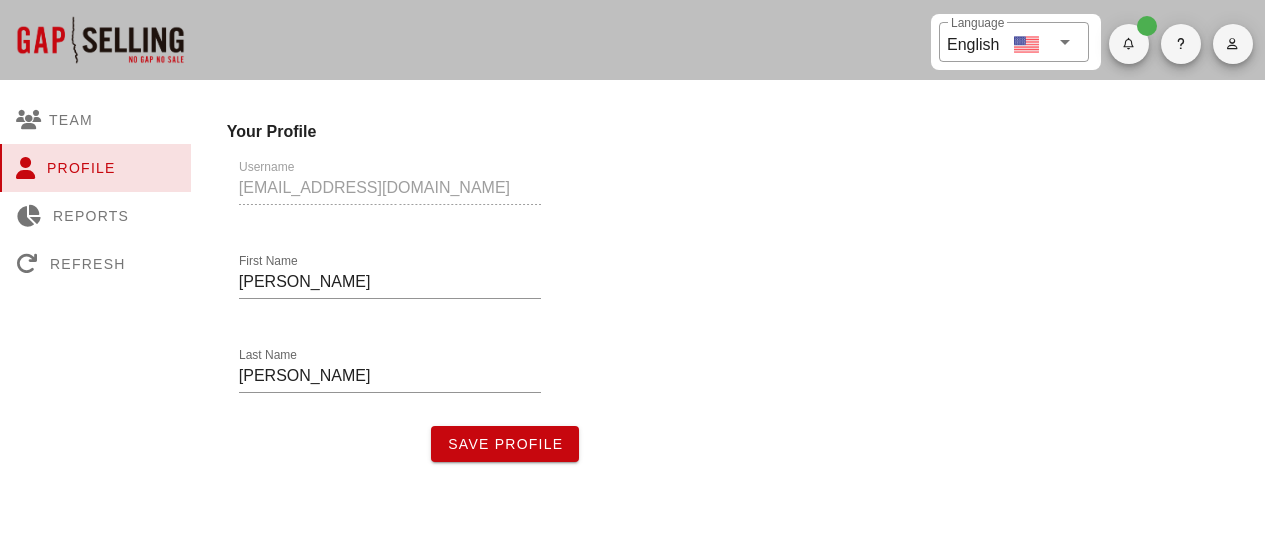 scroll, scrollTop: 0, scrollLeft: 0, axis: both 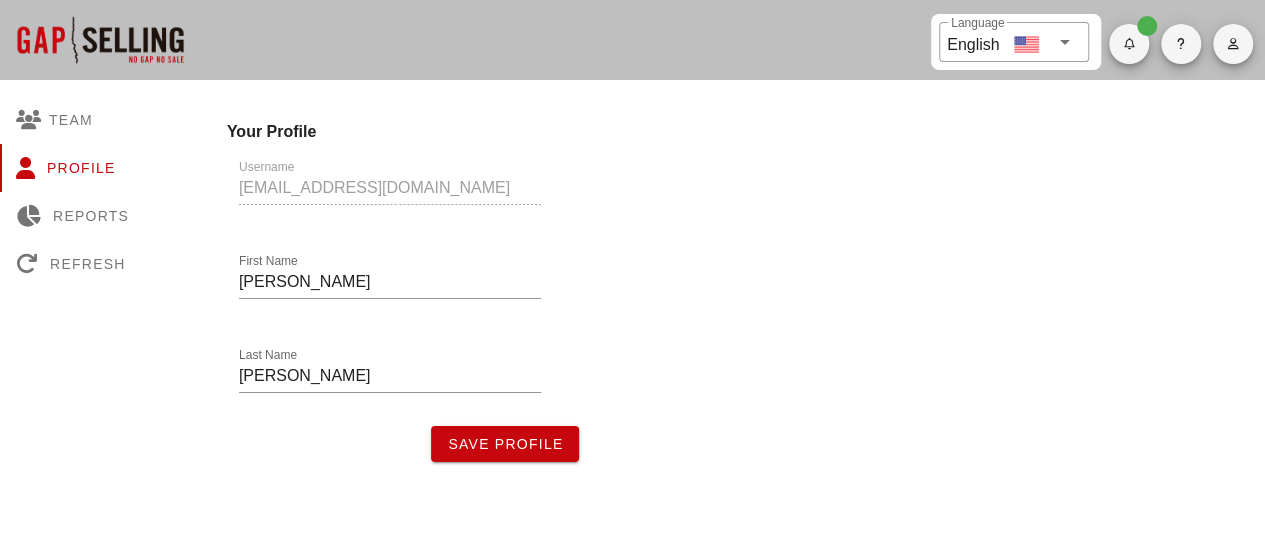 click at bounding box center [1232, 44] 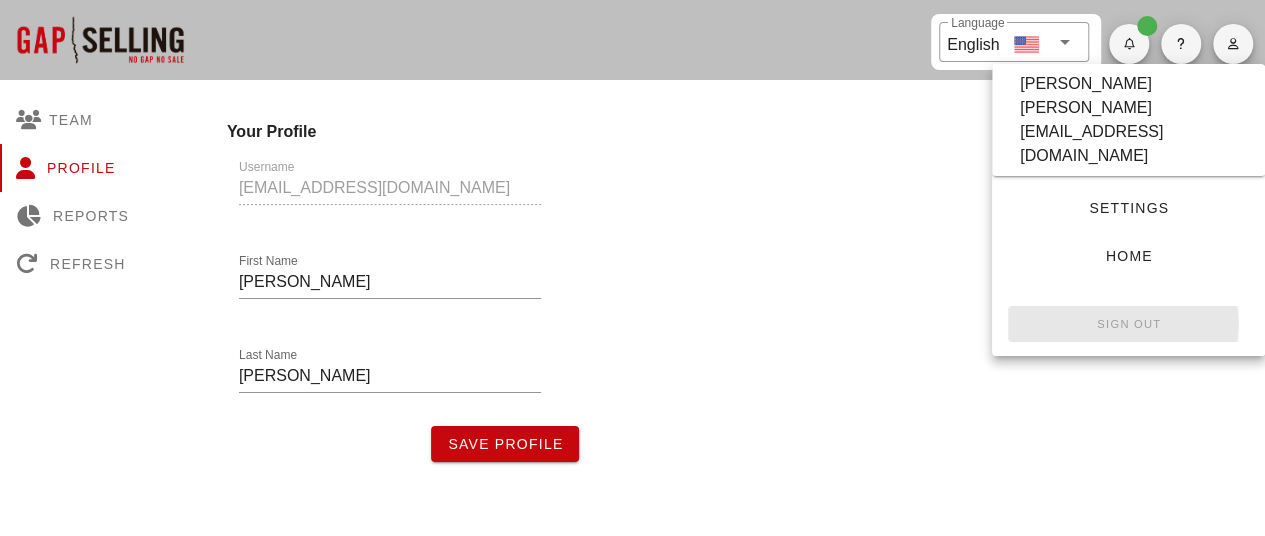 click on "Sign Out" at bounding box center [1128, 324] 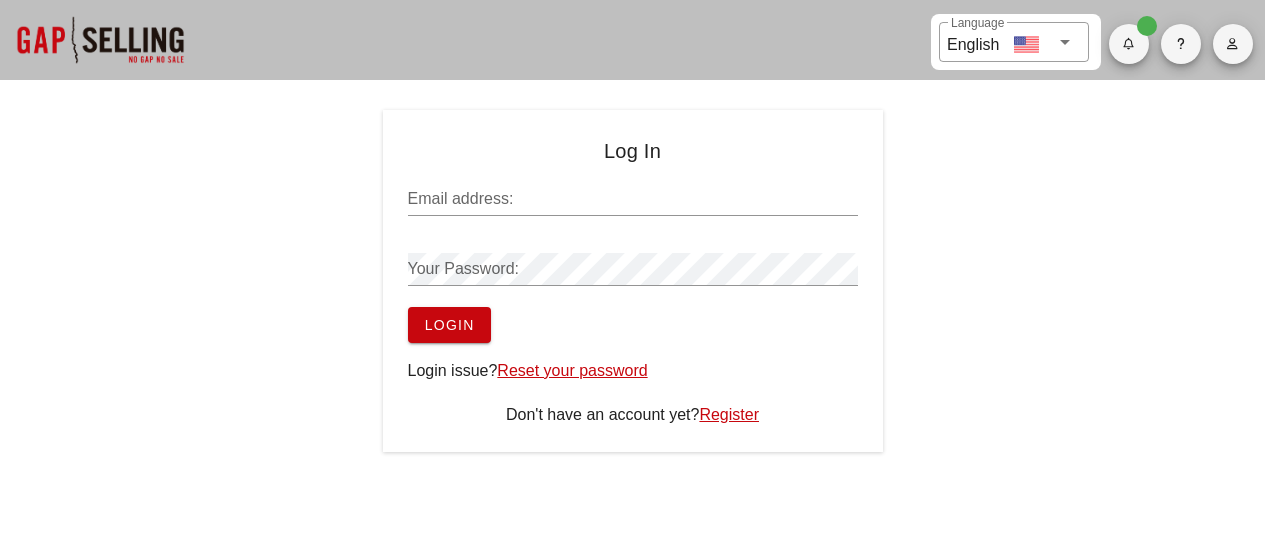 scroll, scrollTop: 0, scrollLeft: 0, axis: both 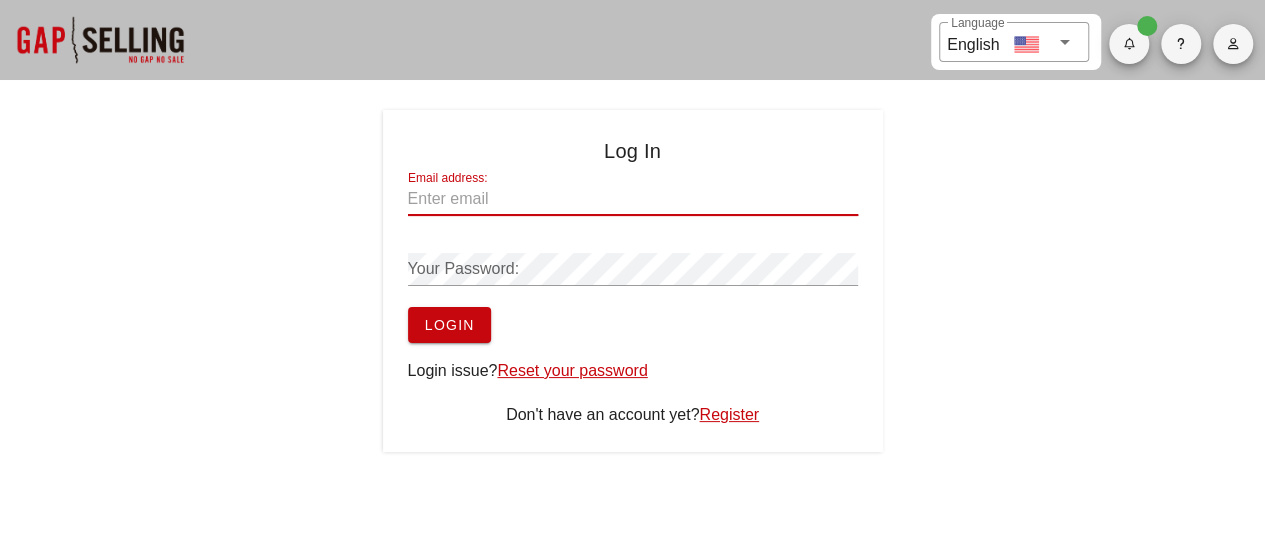 click on "Email address:" at bounding box center (633, 199) 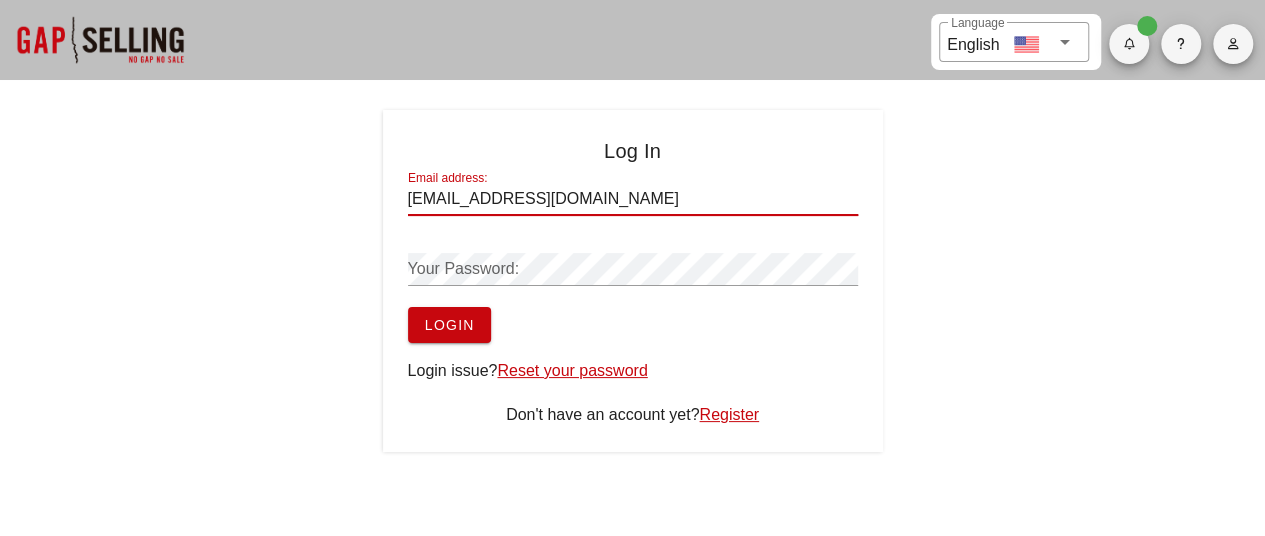type on "[EMAIL_ADDRESS][DOMAIN_NAME]" 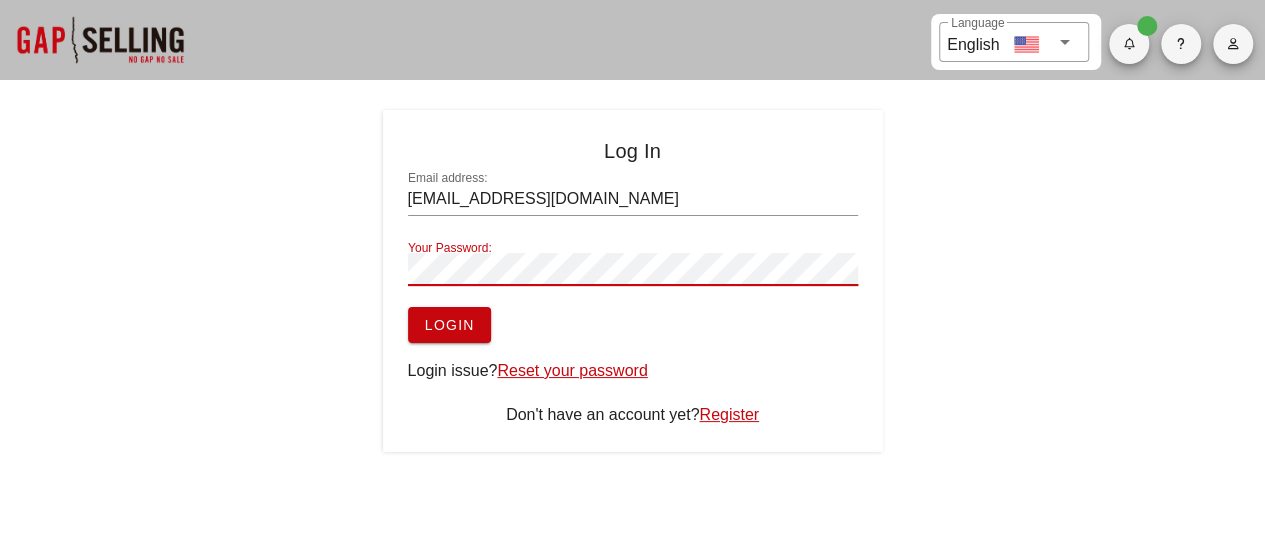 click on "Login" at bounding box center (449, 325) 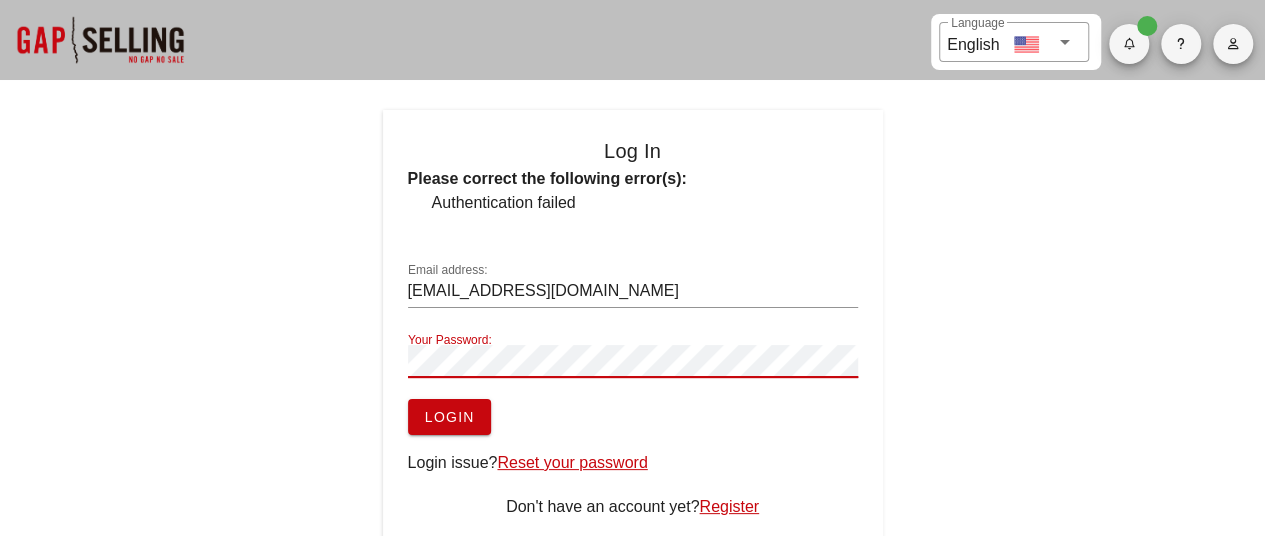 click on "Login" at bounding box center [449, 417] 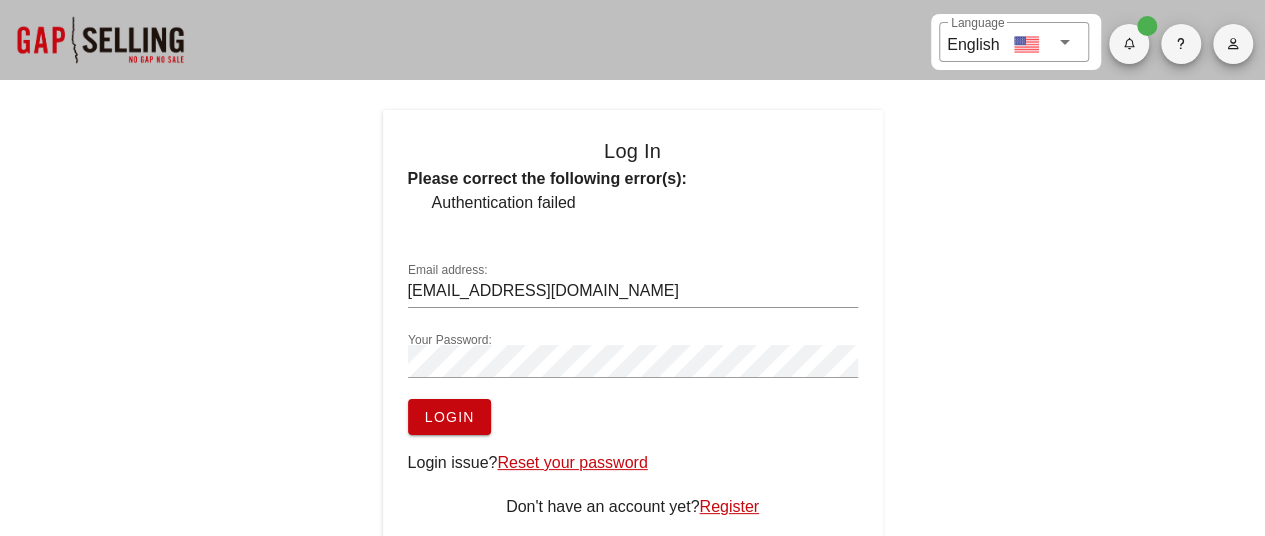 click on "Reset your password" at bounding box center (572, 462) 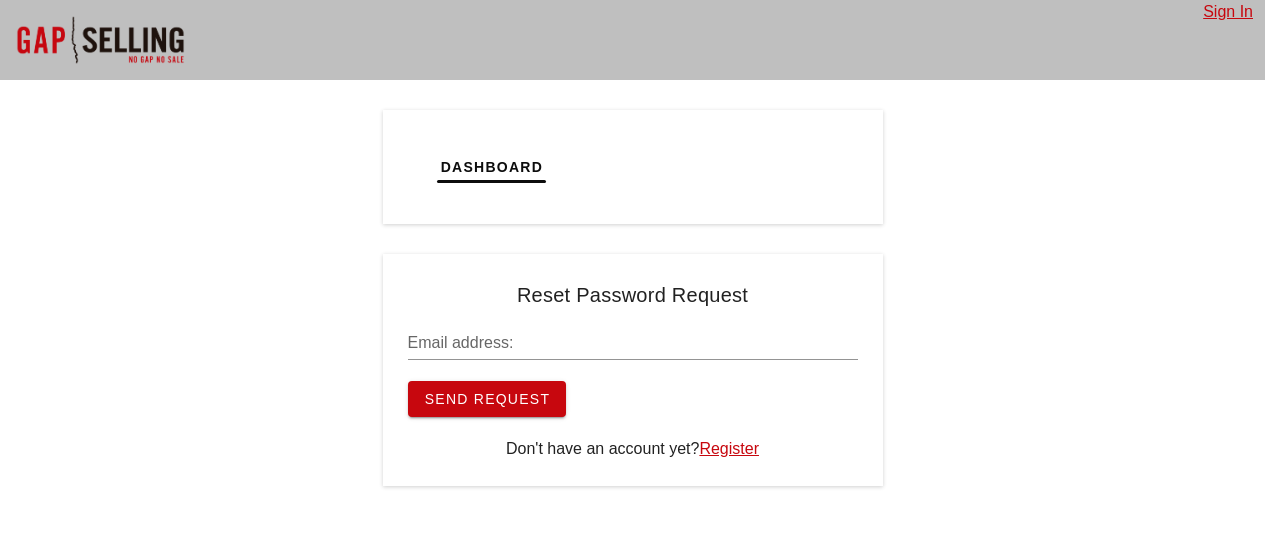 scroll, scrollTop: 0, scrollLeft: 0, axis: both 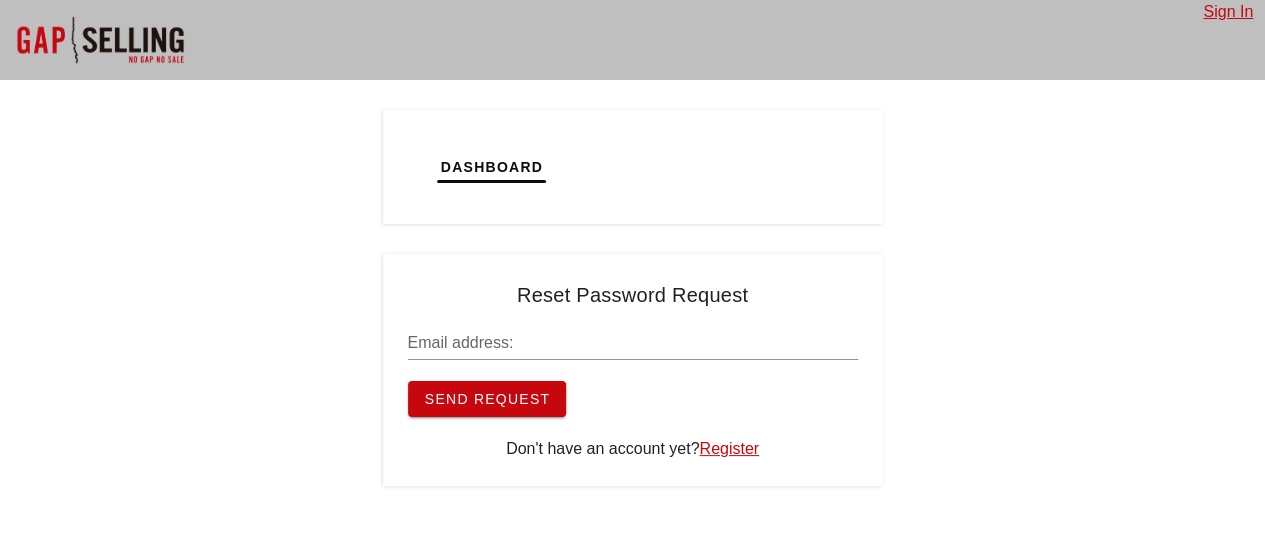 click on "Email address:" at bounding box center [633, 343] 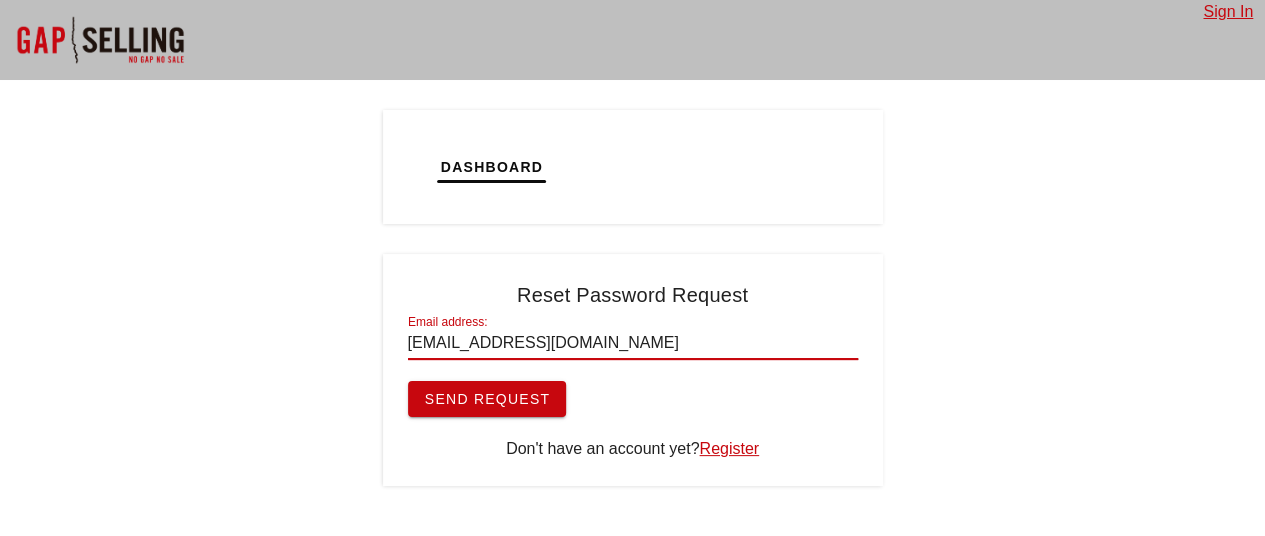 type on "rwagner@hhaexchange.com" 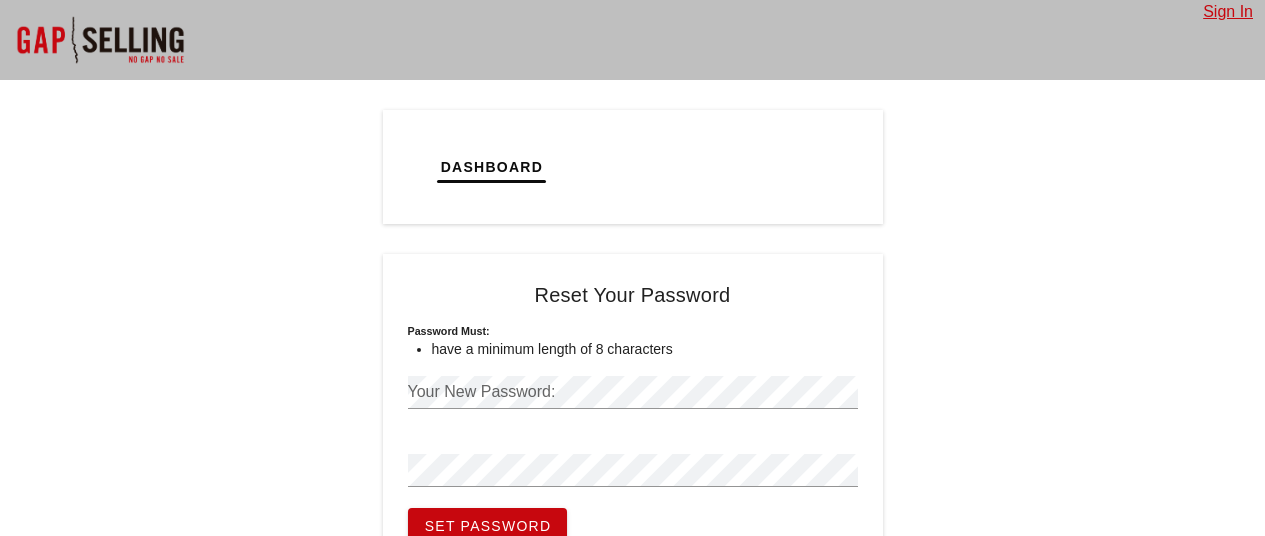 scroll, scrollTop: 0, scrollLeft: 0, axis: both 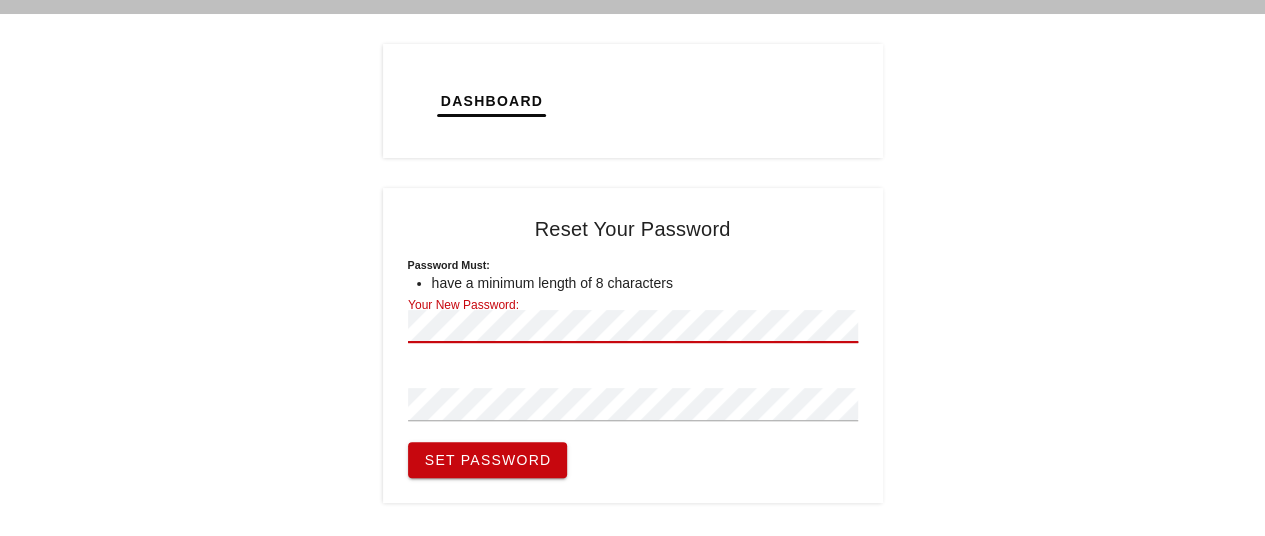 click on "Your New Password:" at bounding box center [633, 326] 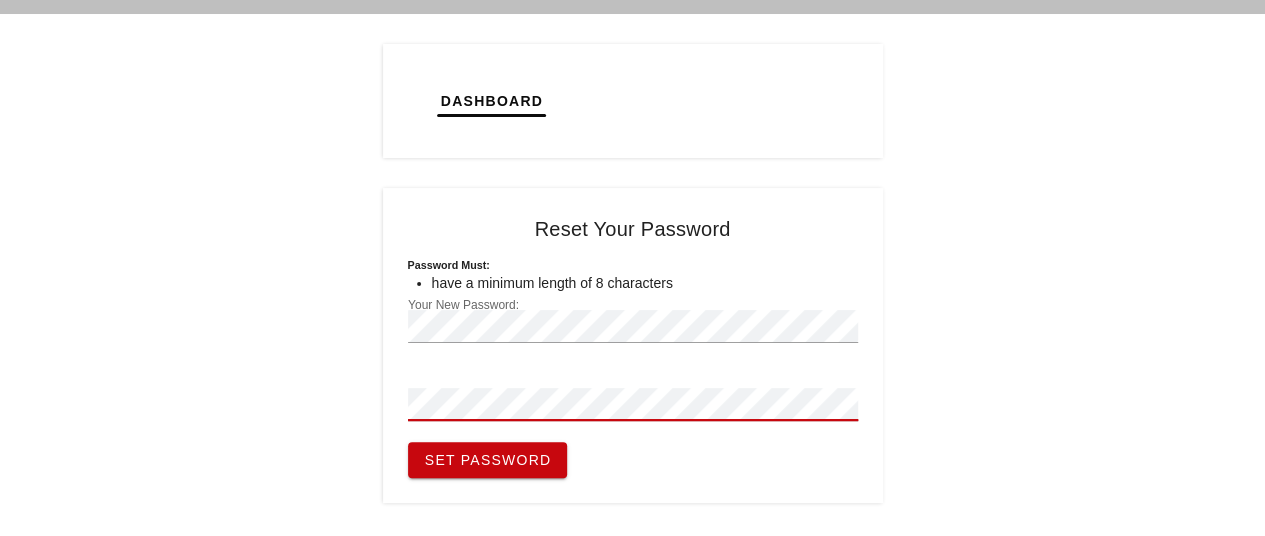 click on "Set Password" at bounding box center (488, 460) 